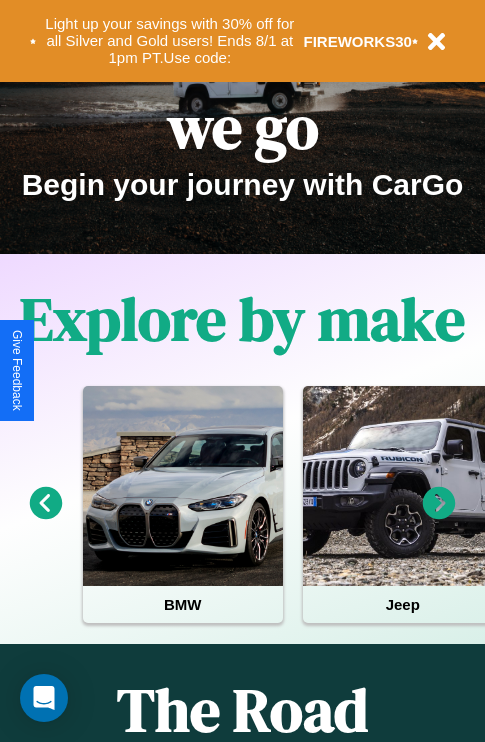scroll, scrollTop: 308, scrollLeft: 0, axis: vertical 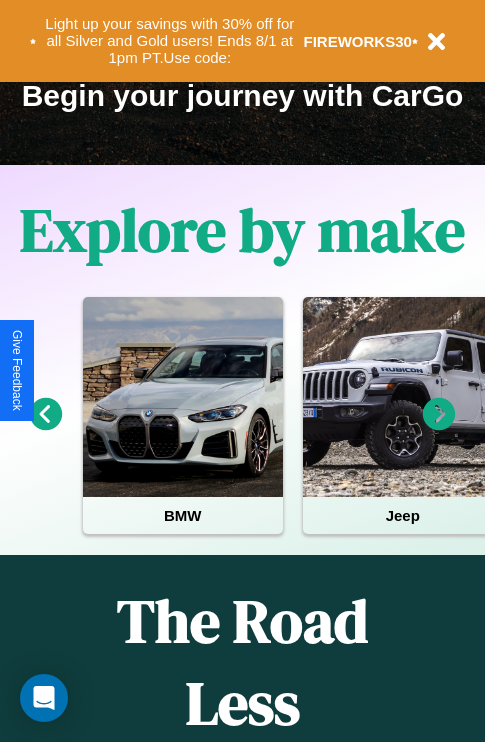 click 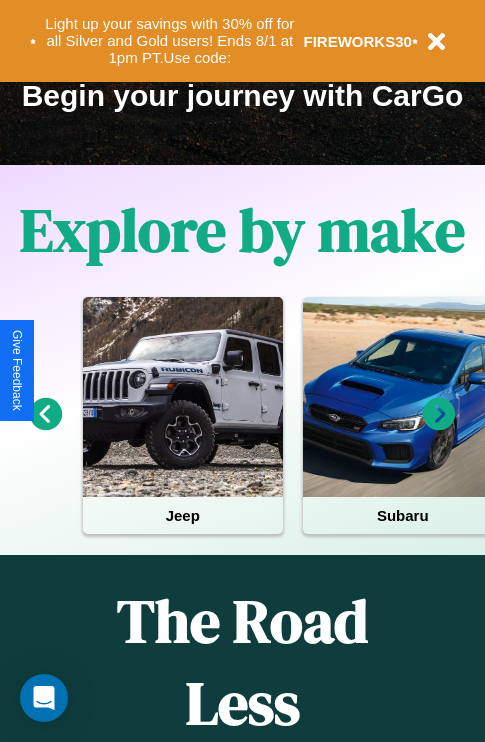 click 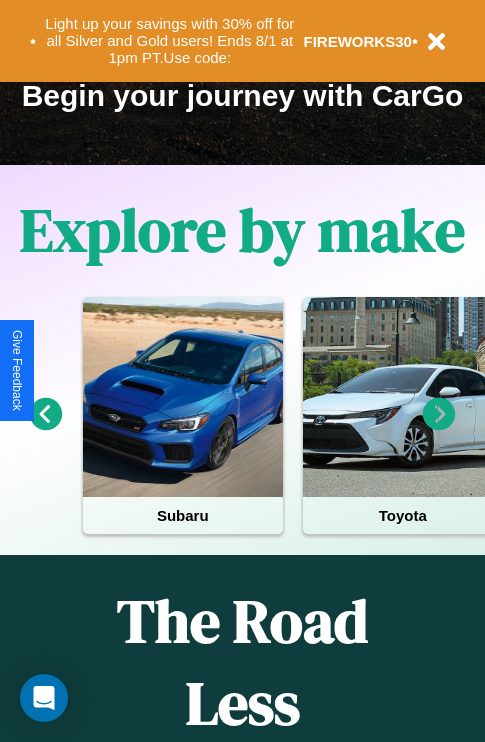 click 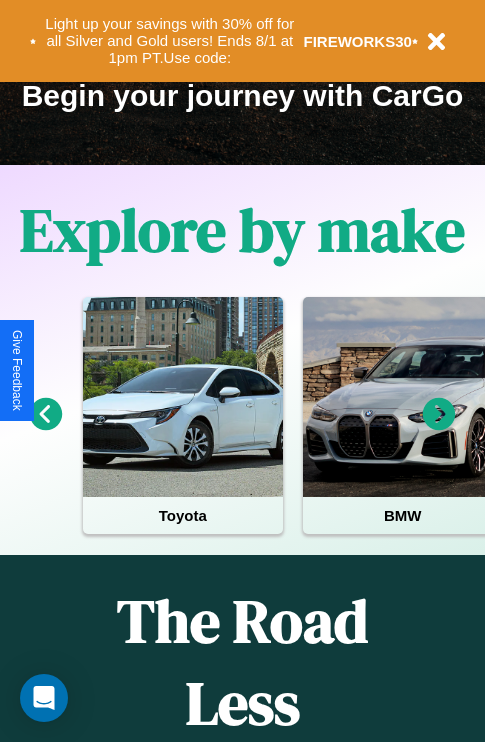 click 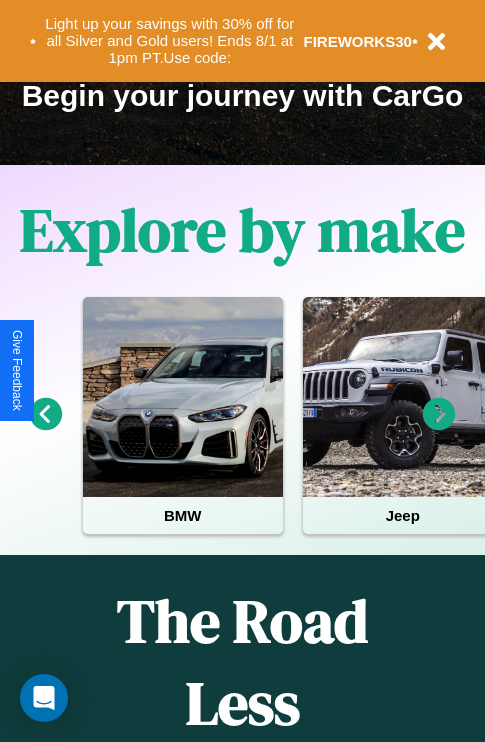 click 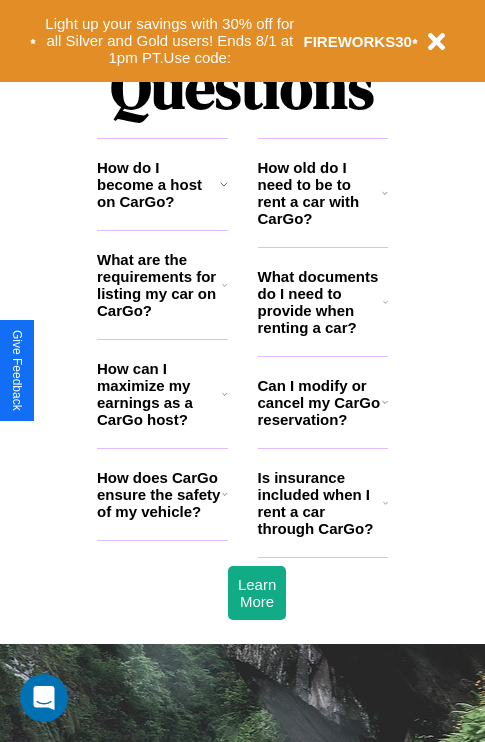 scroll, scrollTop: 2423, scrollLeft: 0, axis: vertical 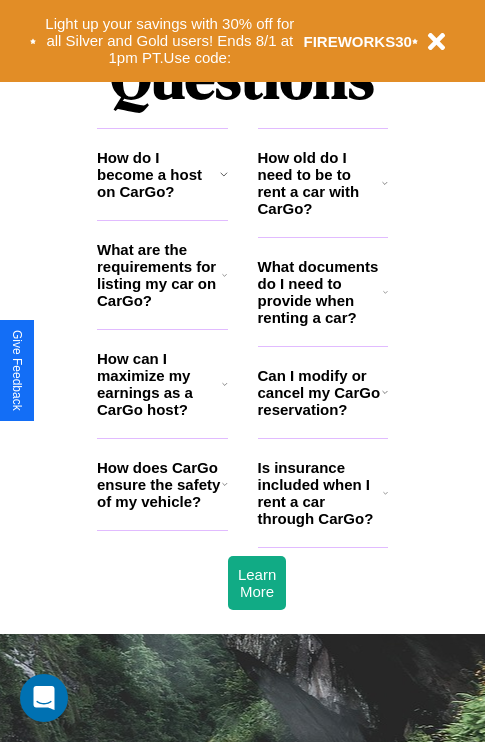 click 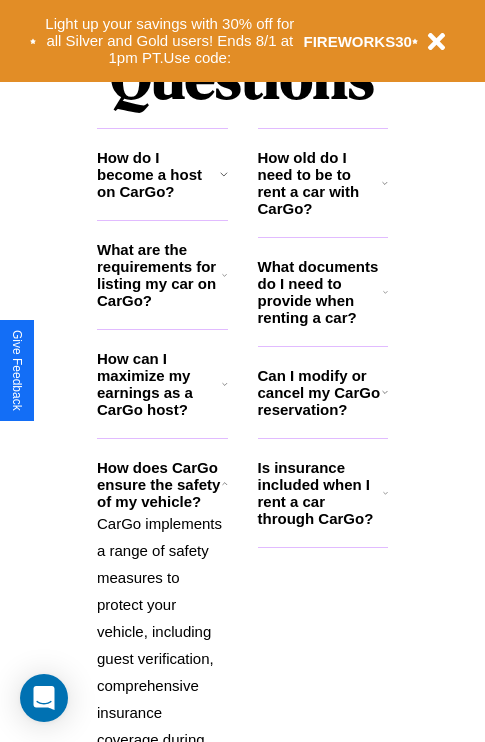 click on "What are the requirements for listing my car on CarGo?" at bounding box center [159, 275] 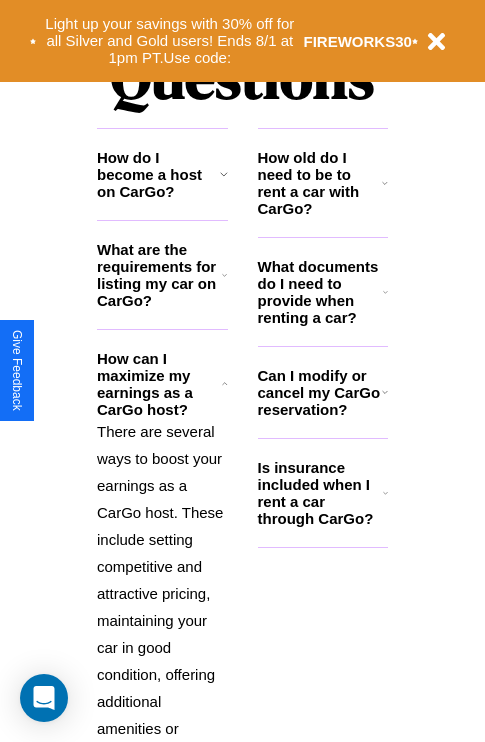 click 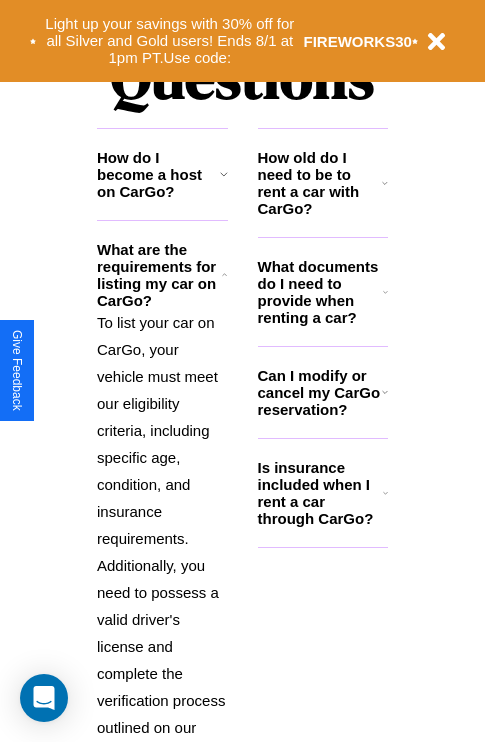 click on "Can I modify or cancel my CarGo reservation?" at bounding box center (320, 392) 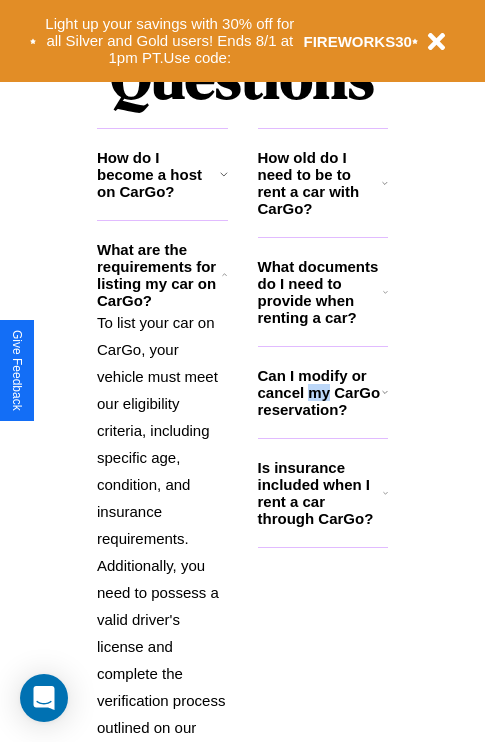scroll, scrollTop: 2565, scrollLeft: 0, axis: vertical 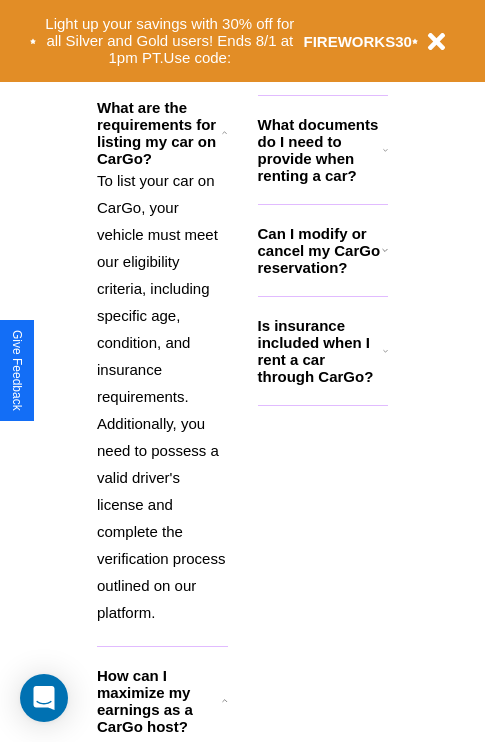 click 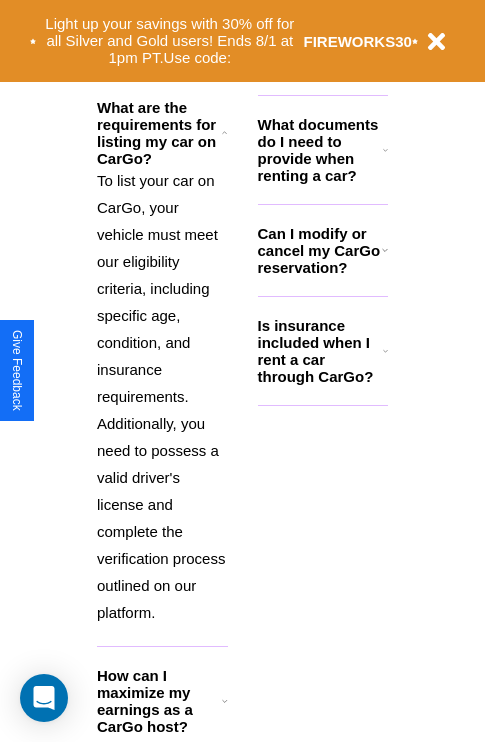 scroll, scrollTop: 3190, scrollLeft: 0, axis: vertical 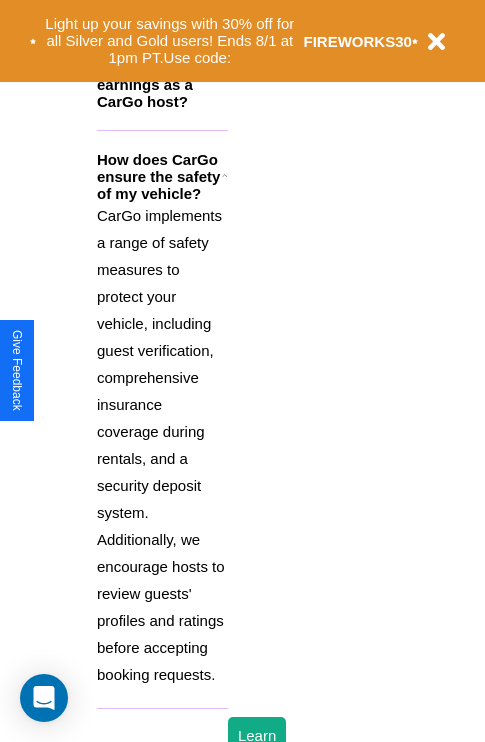 click on "CarGo implements a range of safety measures to protect your vehicle, including guest verification, comprehensive insurance coverage during rentals, and a security deposit system. Additionally, we encourage hosts to review guests' profiles and ratings before accepting booking requests." at bounding box center [162, 445] 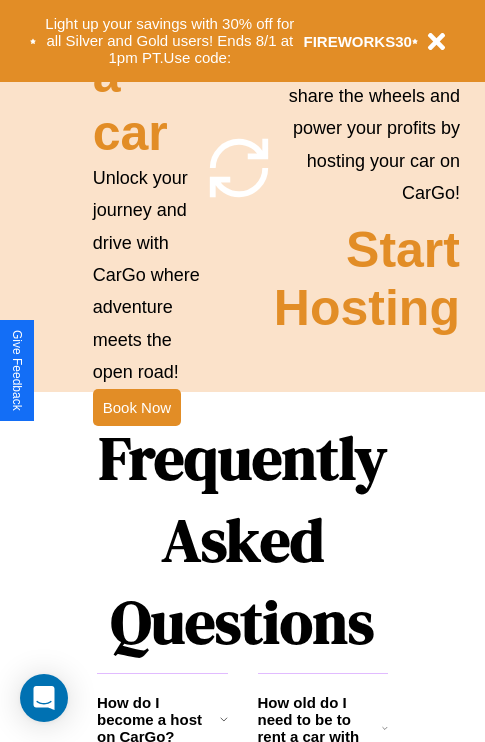 scroll, scrollTop: 1558, scrollLeft: 0, axis: vertical 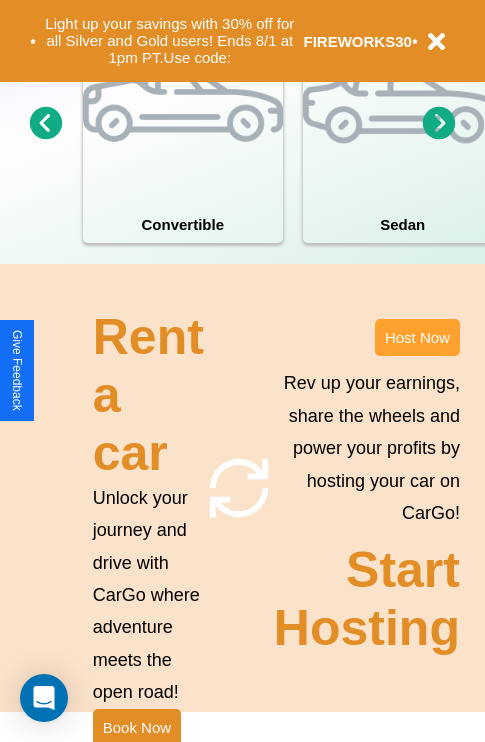 click on "Host Now" at bounding box center [417, 337] 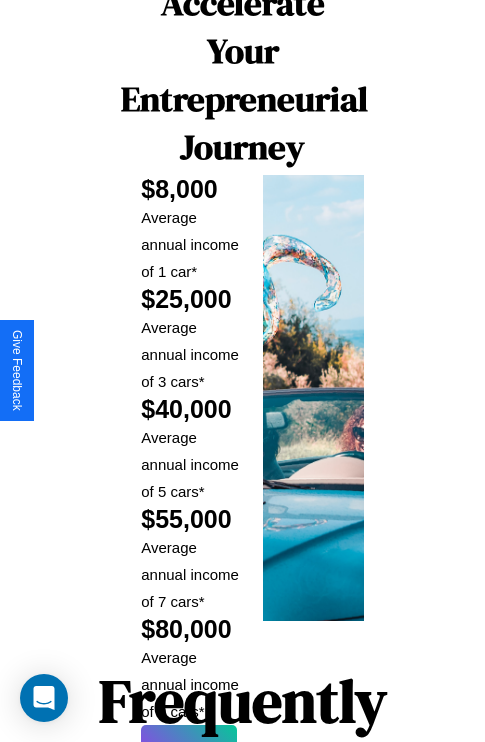 scroll, scrollTop: 3255, scrollLeft: 0, axis: vertical 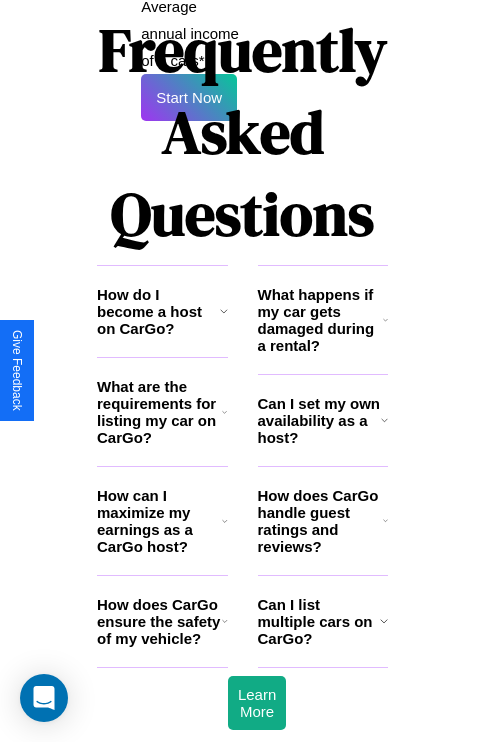 click on "How can I maximize my earnings as a CarGo host?" at bounding box center [159, 521] 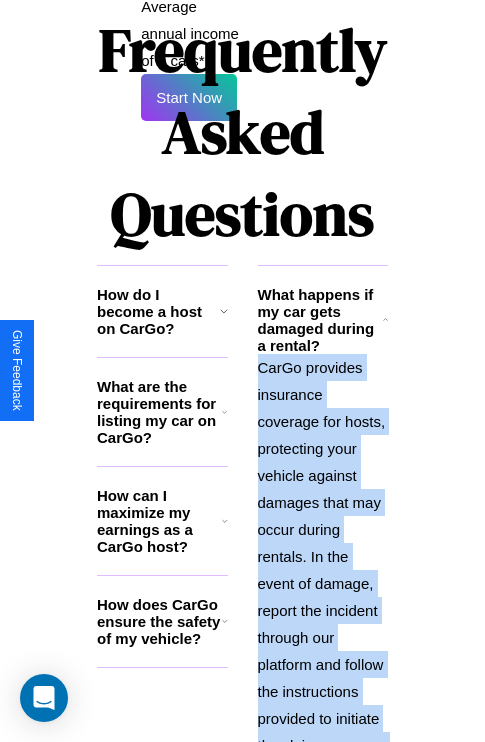 scroll, scrollTop: 3556, scrollLeft: 0, axis: vertical 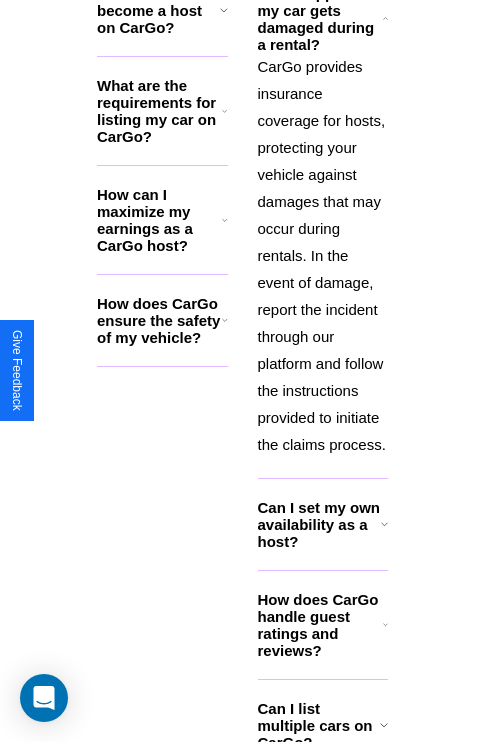 click on "Can I list multiple cars on CarGo?" at bounding box center [319, 725] 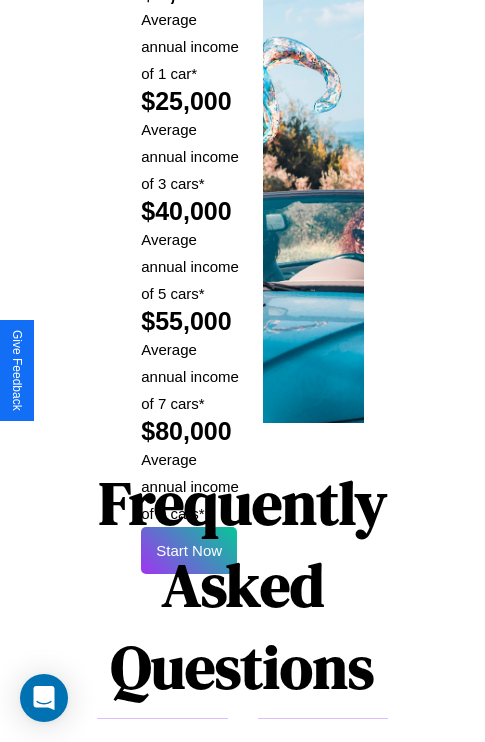 click 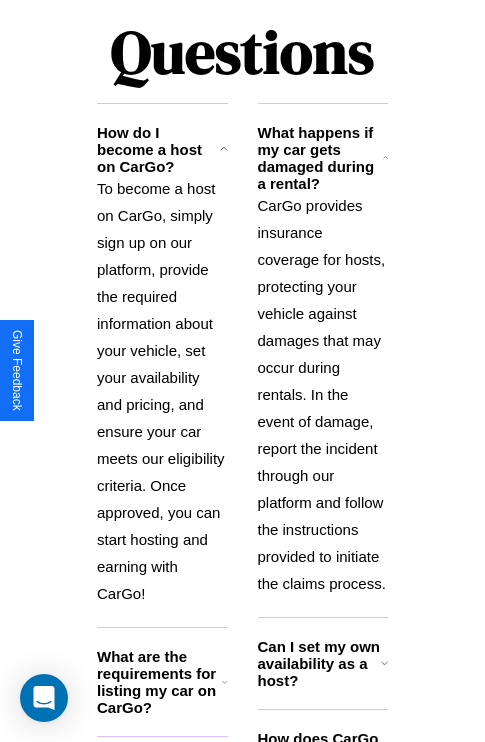 click 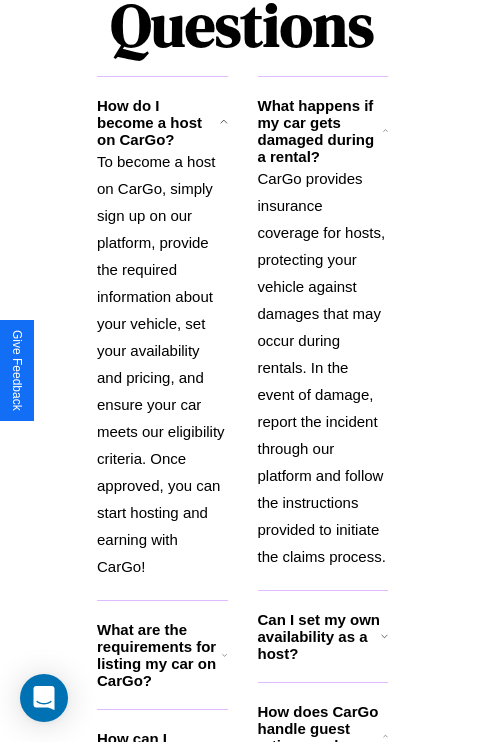 click 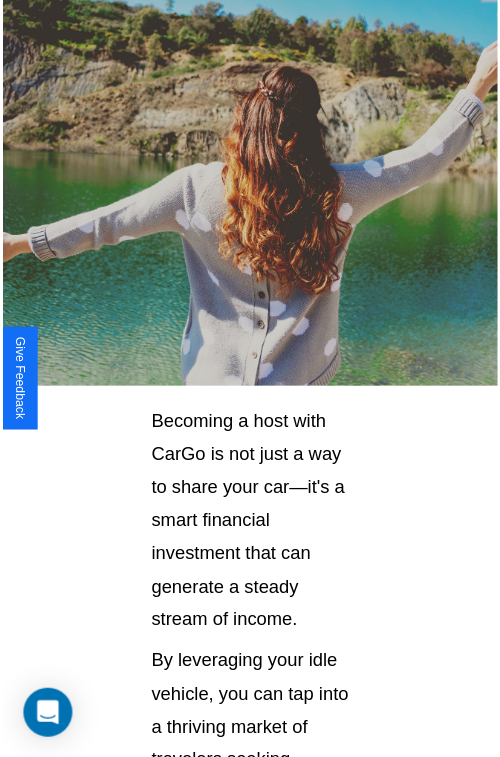 scroll, scrollTop: 35, scrollLeft: 0, axis: vertical 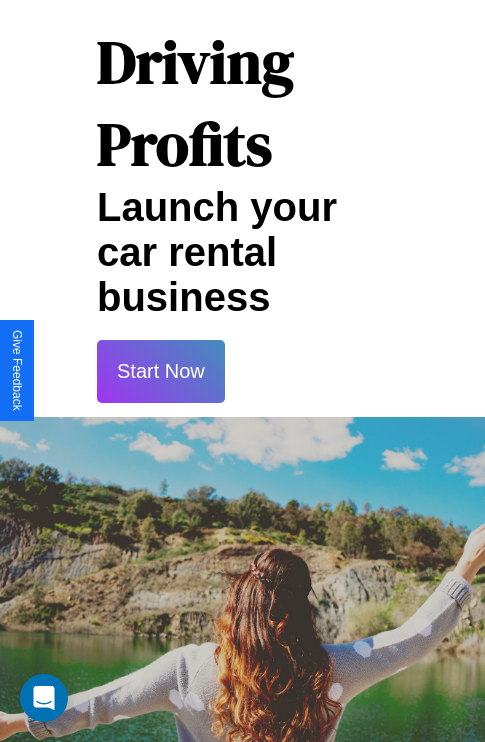 click on "Start Now" at bounding box center (161, 371) 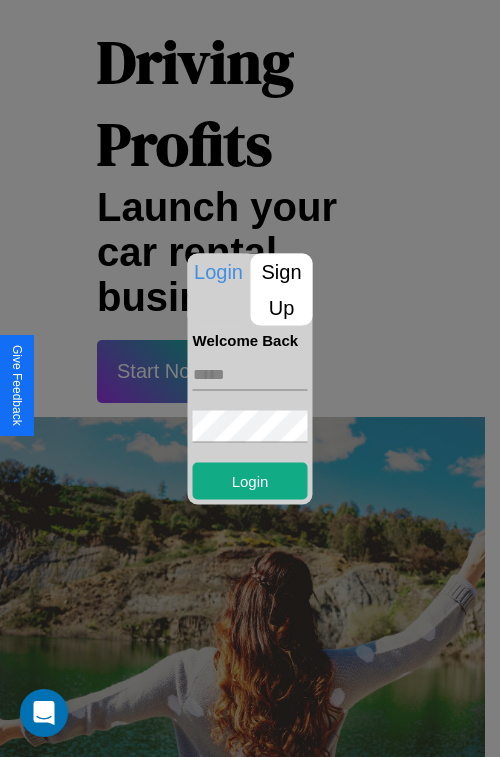 click on "Sign Up" at bounding box center (282, 289) 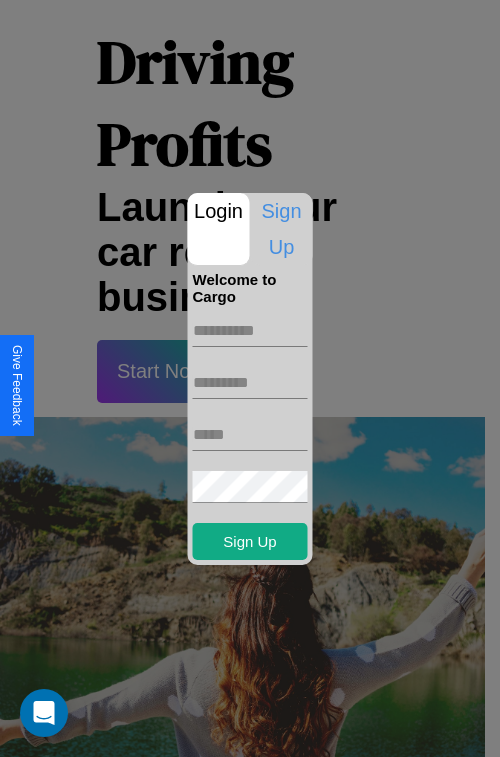 click at bounding box center [250, 331] 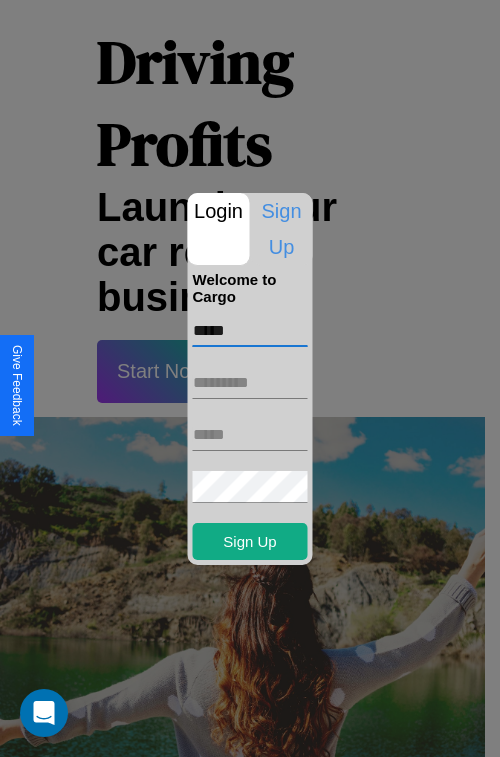 type on "*****" 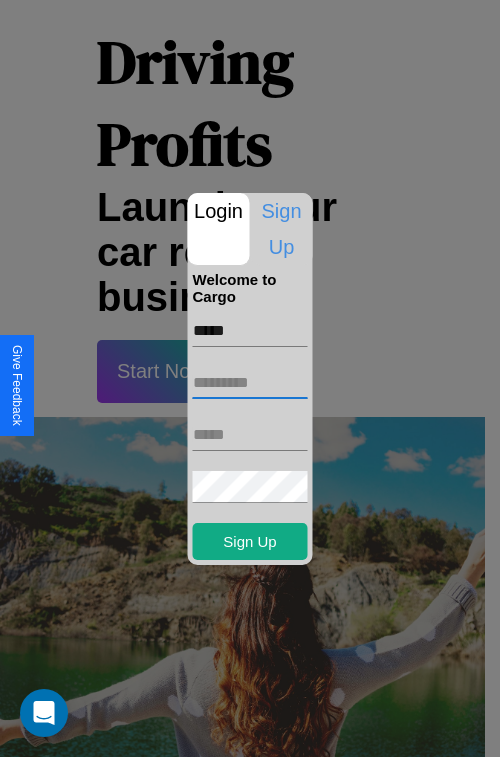 click at bounding box center (250, 383) 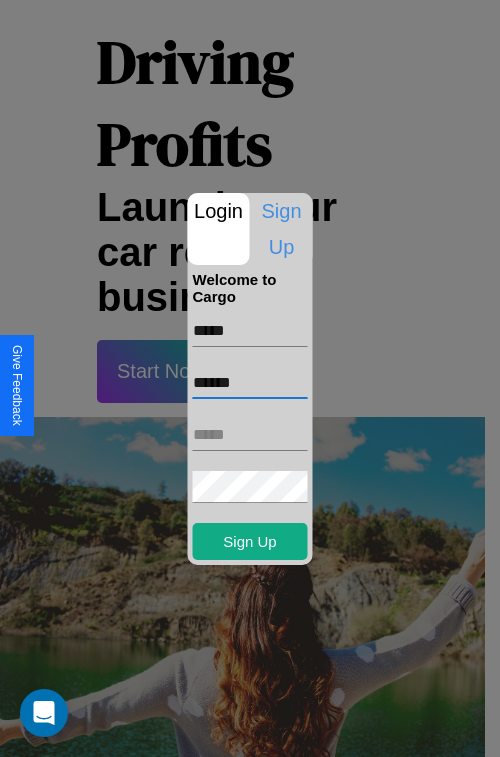 type on "******" 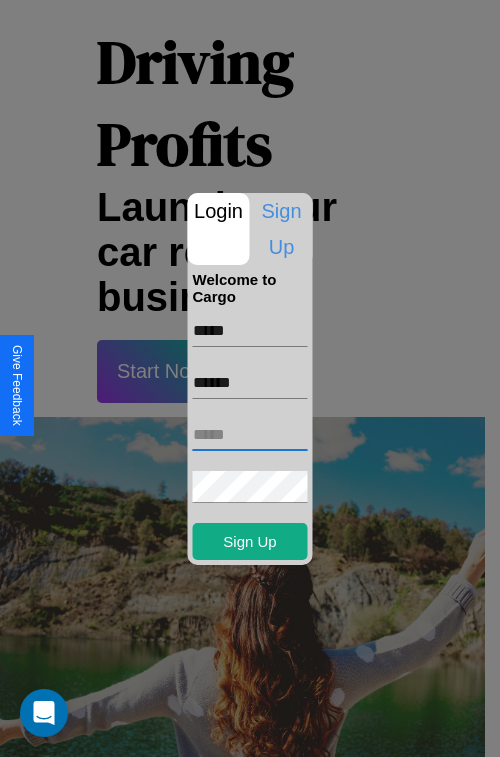 click at bounding box center [250, 435] 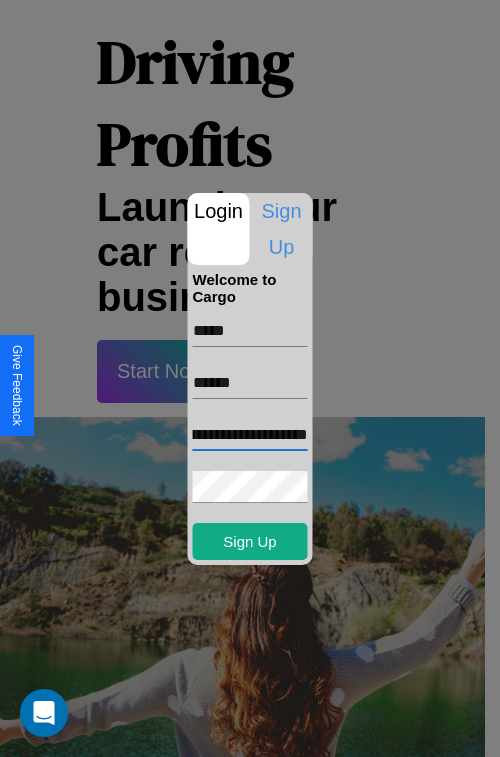 scroll, scrollTop: 0, scrollLeft: 82, axis: horizontal 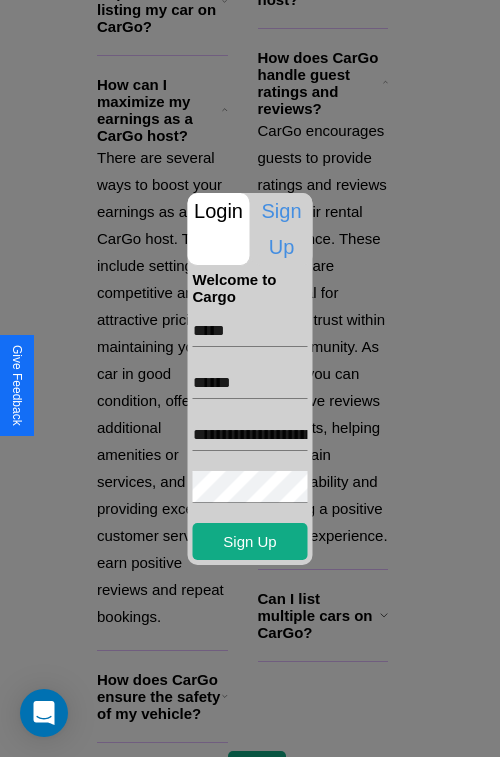 click at bounding box center [250, 378] 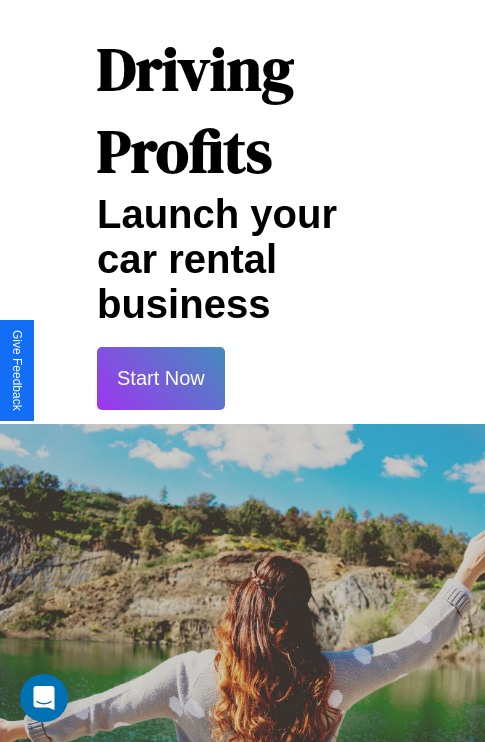 click on "Start Now" at bounding box center (161, 378) 